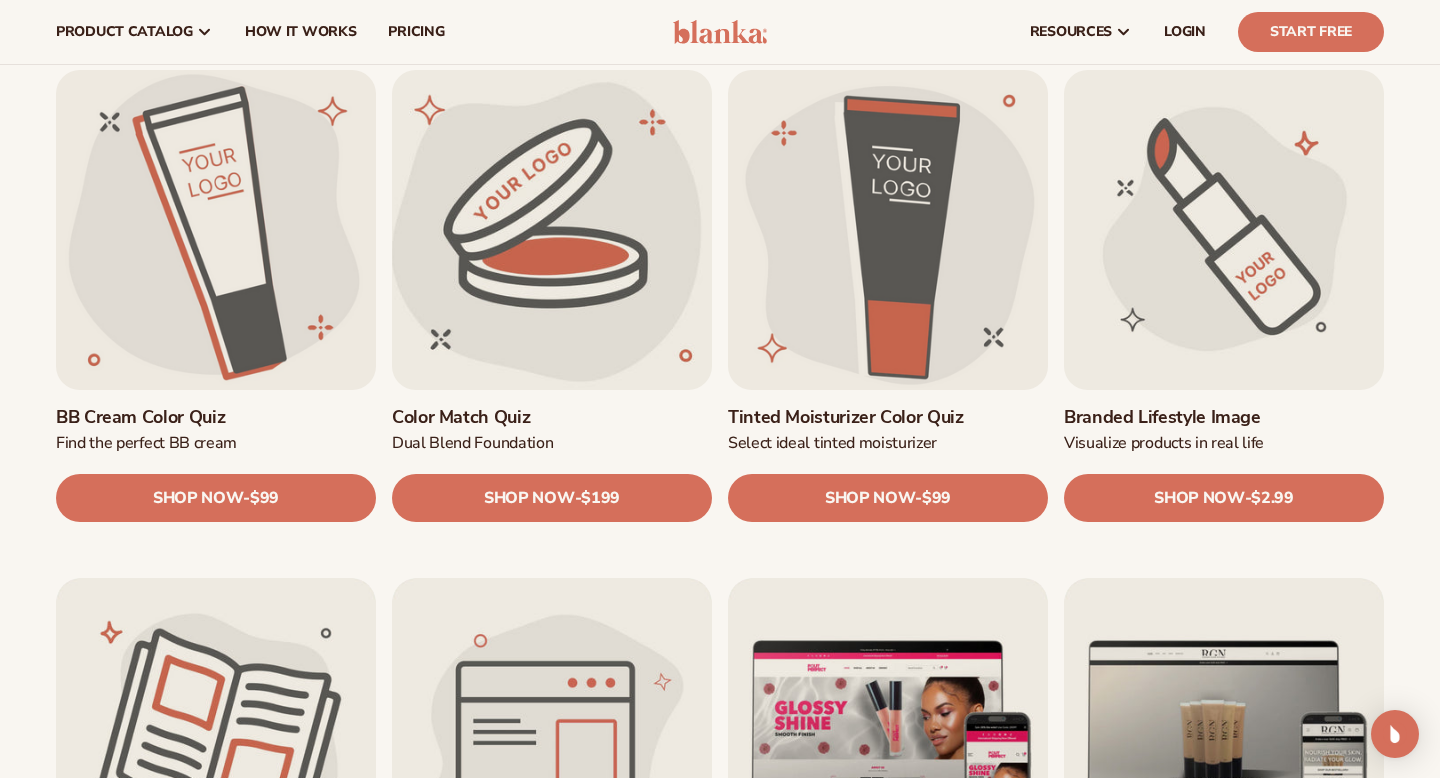 scroll, scrollTop: 1646, scrollLeft: 0, axis: vertical 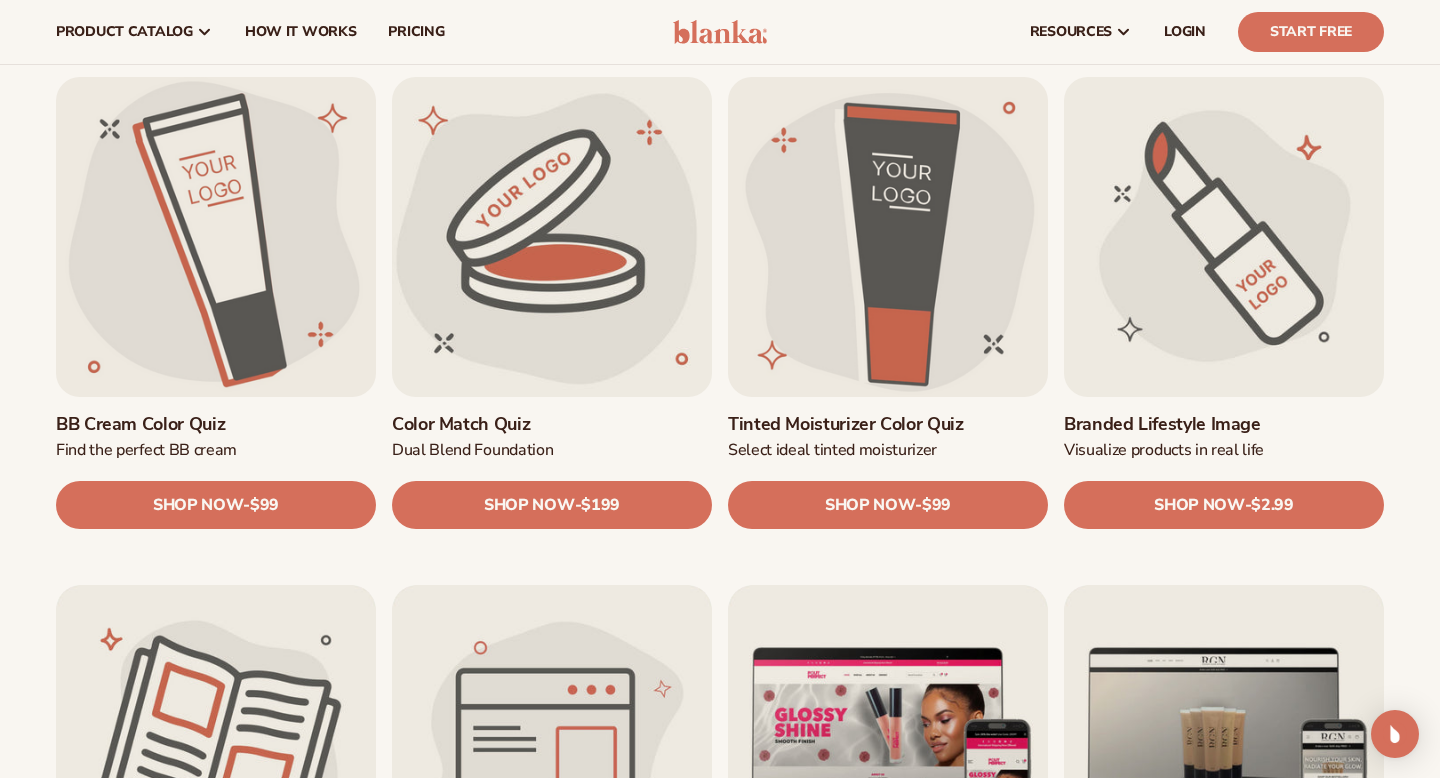 click on "Branded Lifestyle Image" at bounding box center [1224, 424] 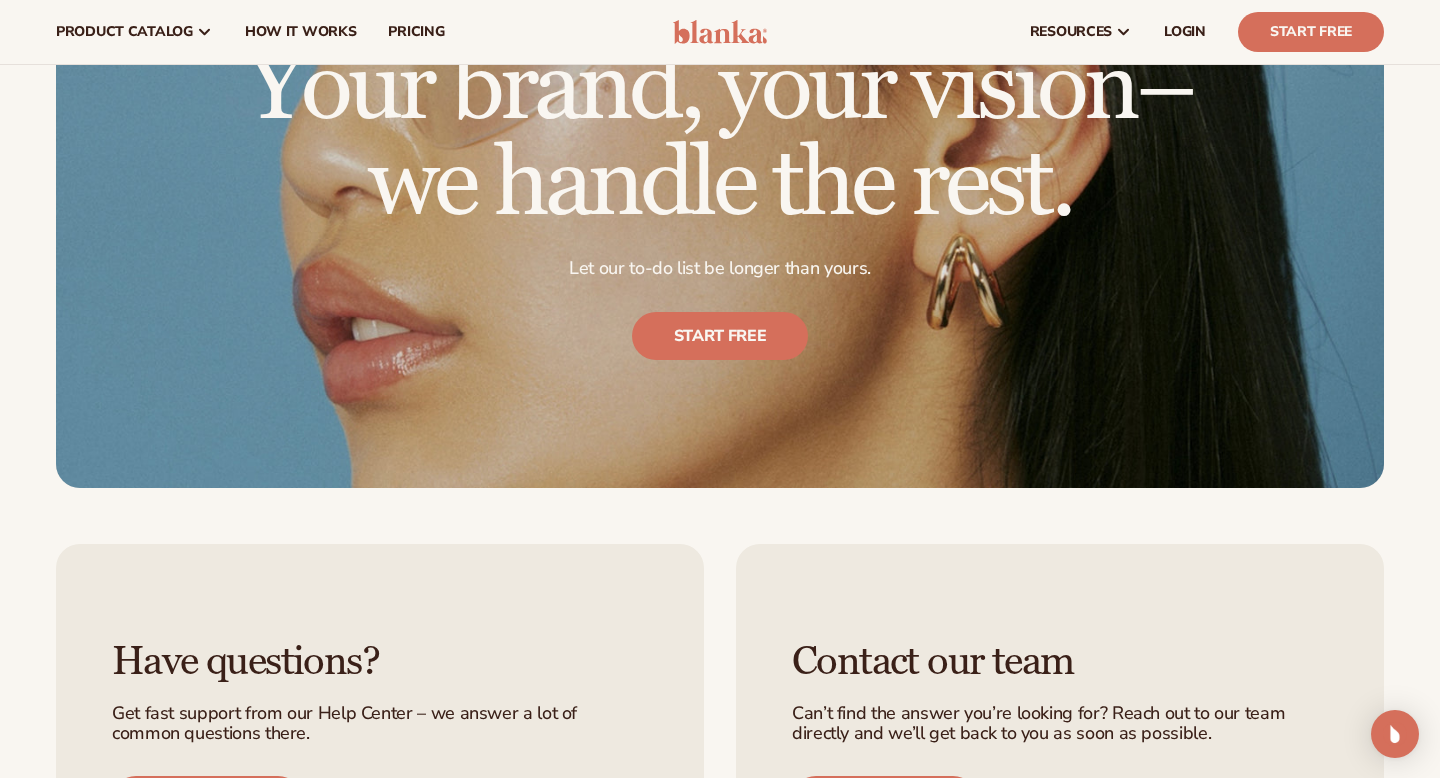 scroll, scrollTop: 1386, scrollLeft: 0, axis: vertical 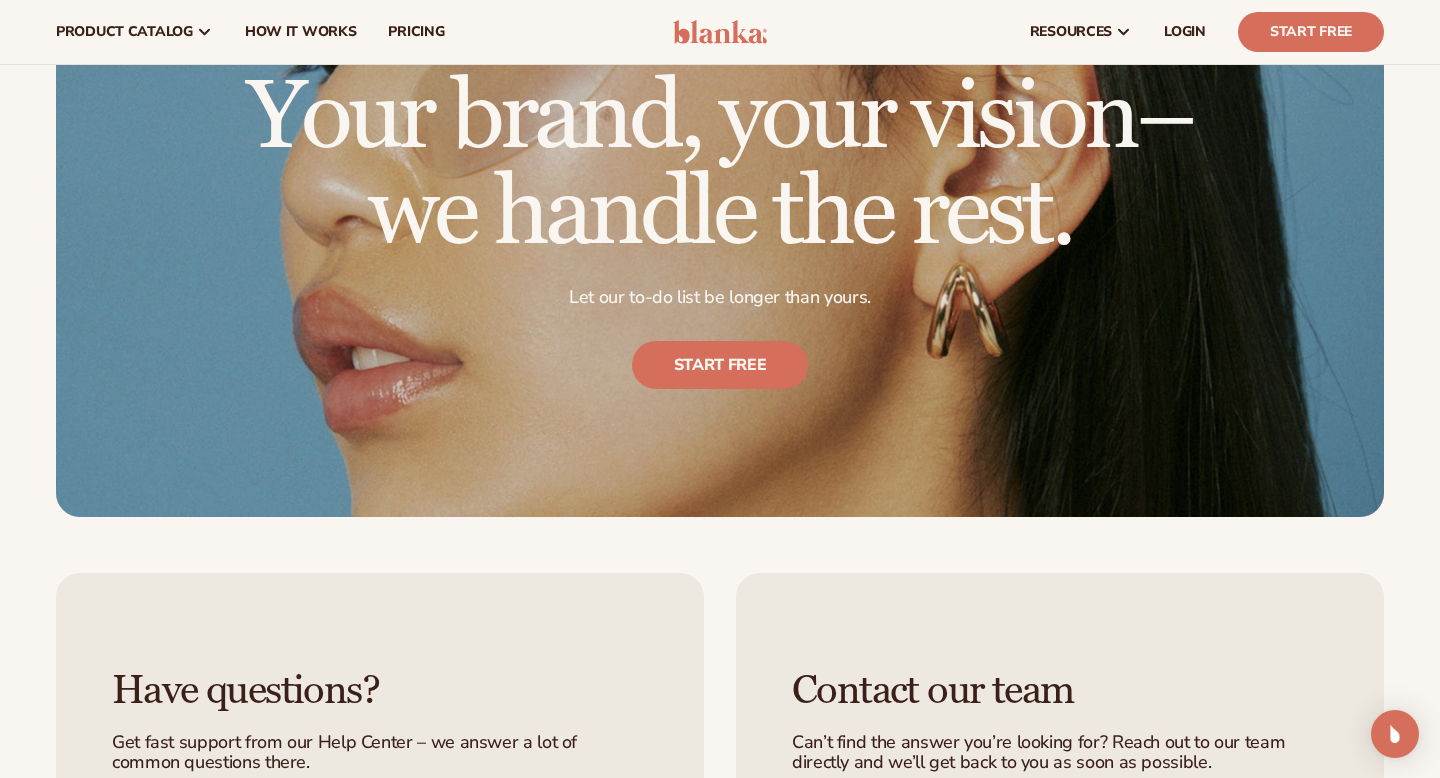 click on "Your brand, your vision– we handle the rest.
Let our to-do list be longer than yours.
Start free" at bounding box center [720, 229] 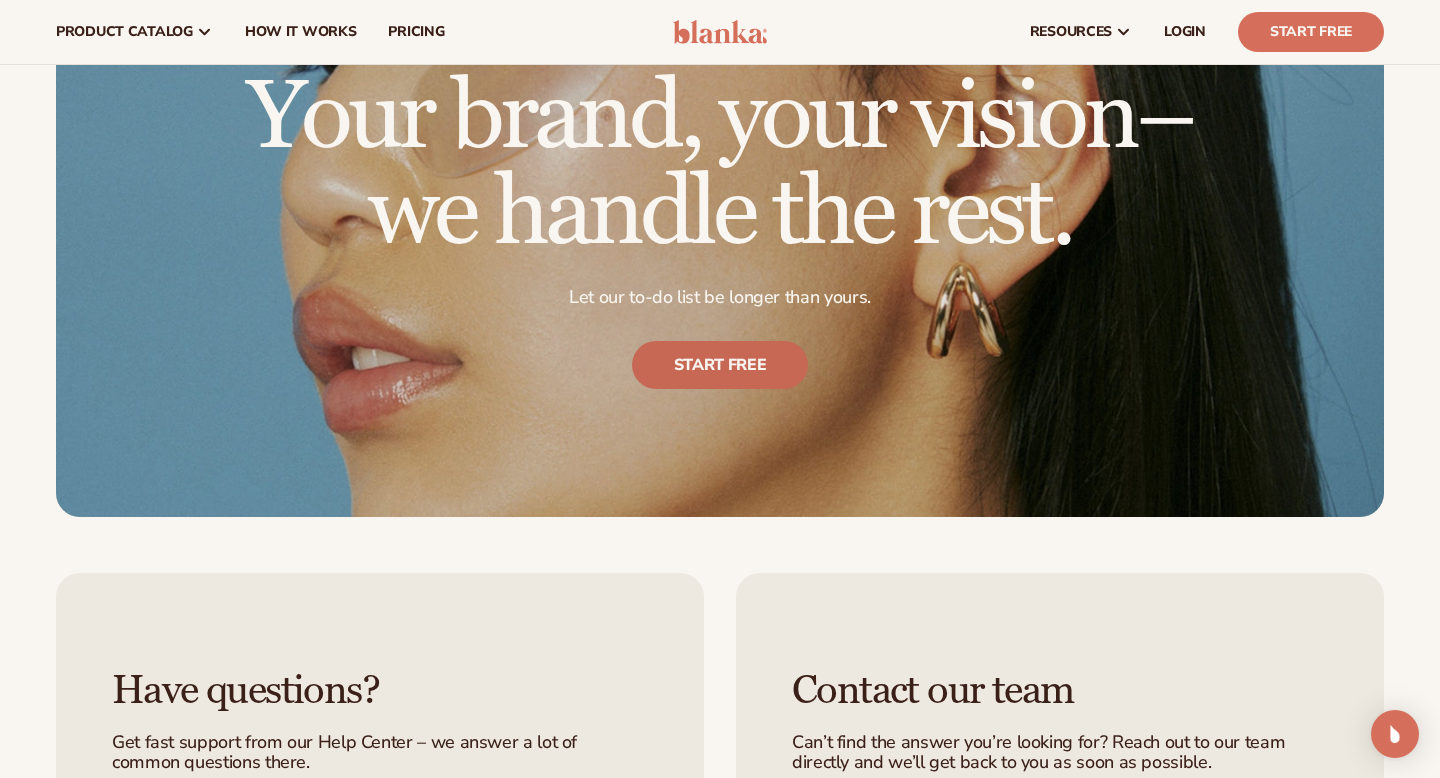 click on "Start free" at bounding box center [720, 365] 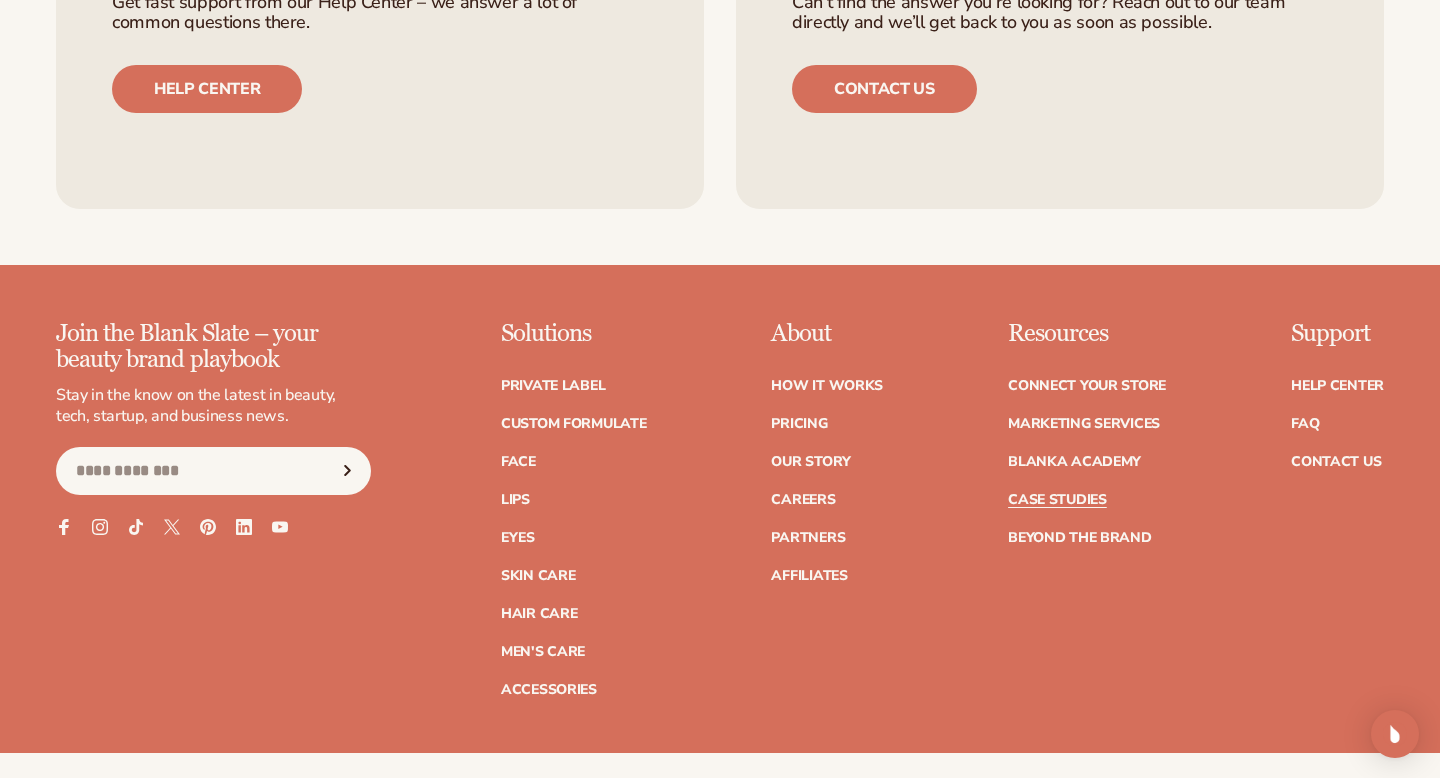 scroll, scrollTop: 2133, scrollLeft: 0, axis: vertical 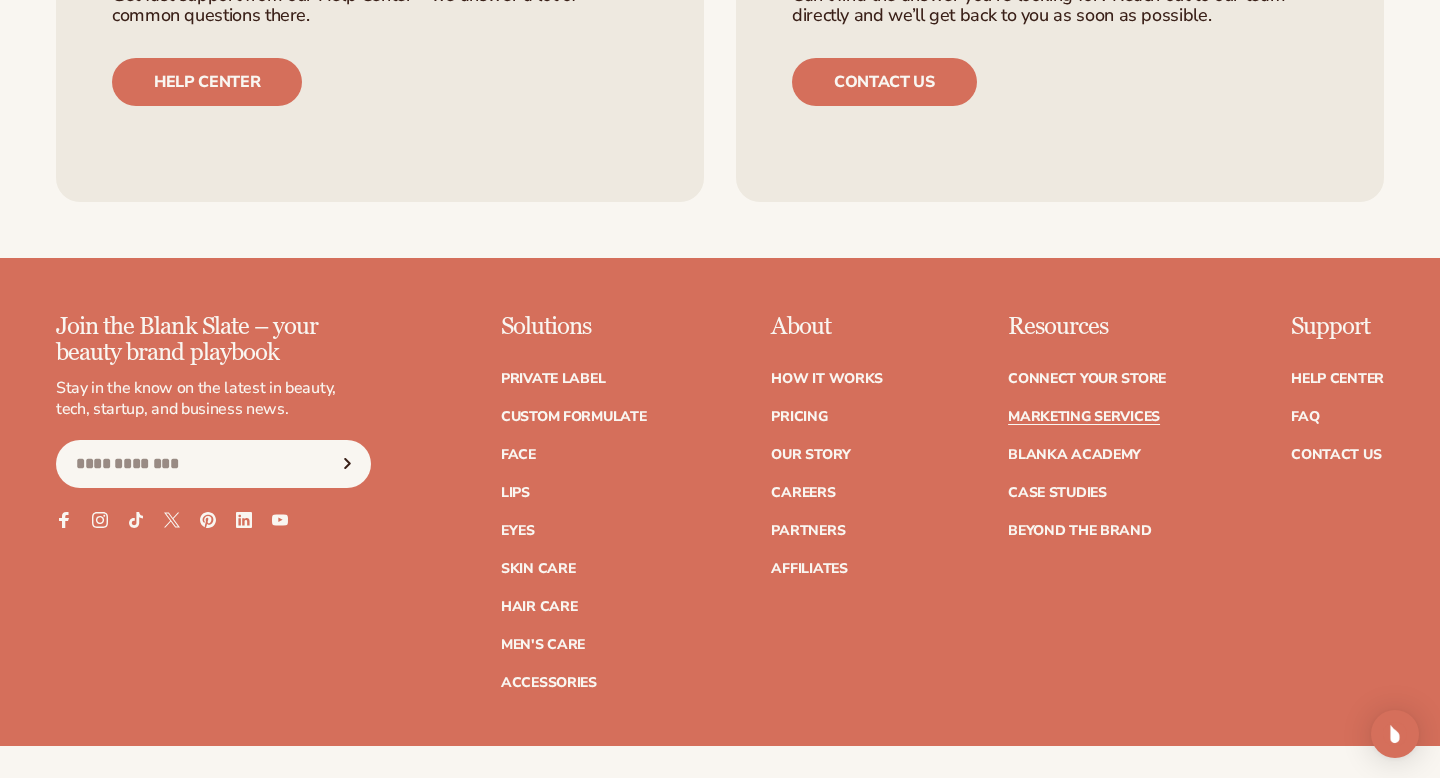 click on "Marketing services" at bounding box center [1084, 417] 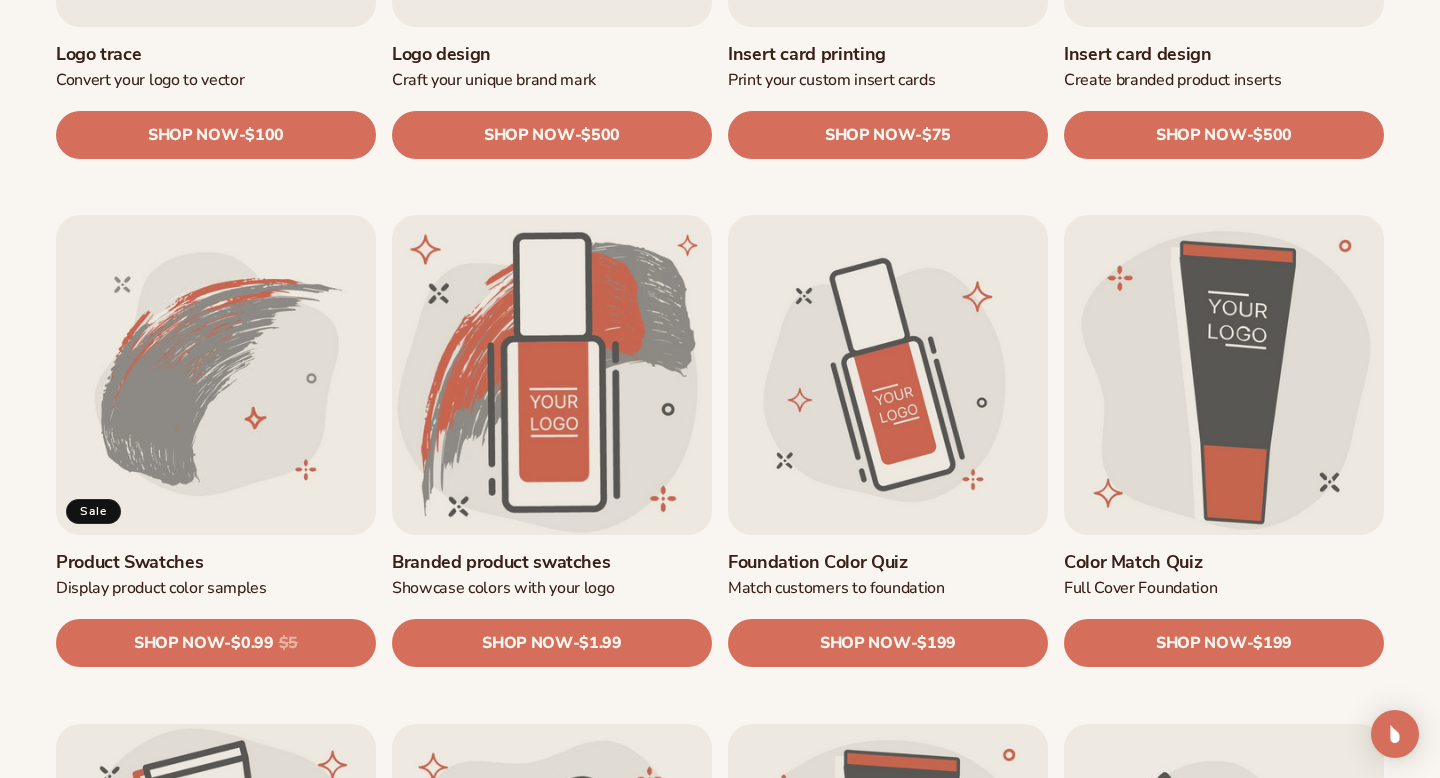 scroll, scrollTop: 1005, scrollLeft: 0, axis: vertical 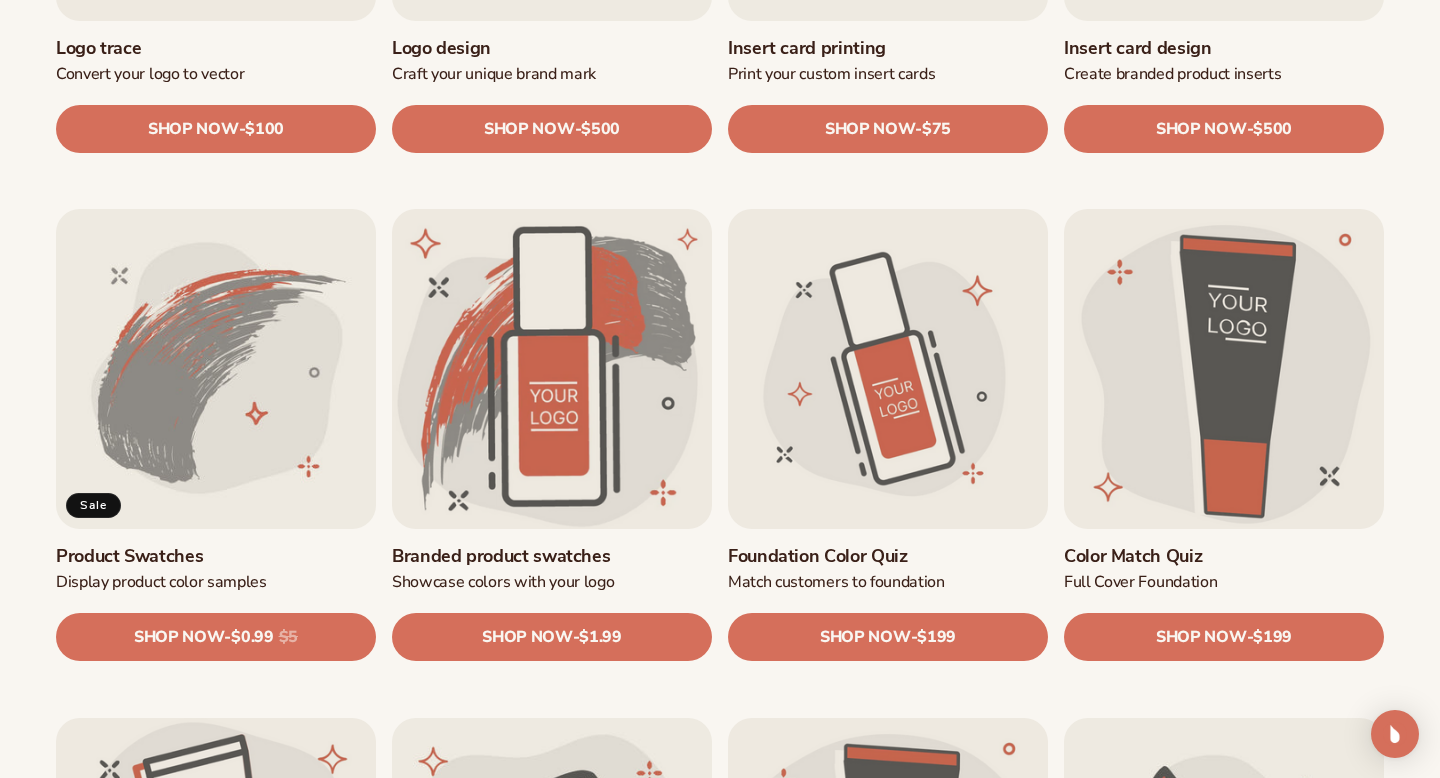 click on "Product Swatches" at bounding box center [216, 556] 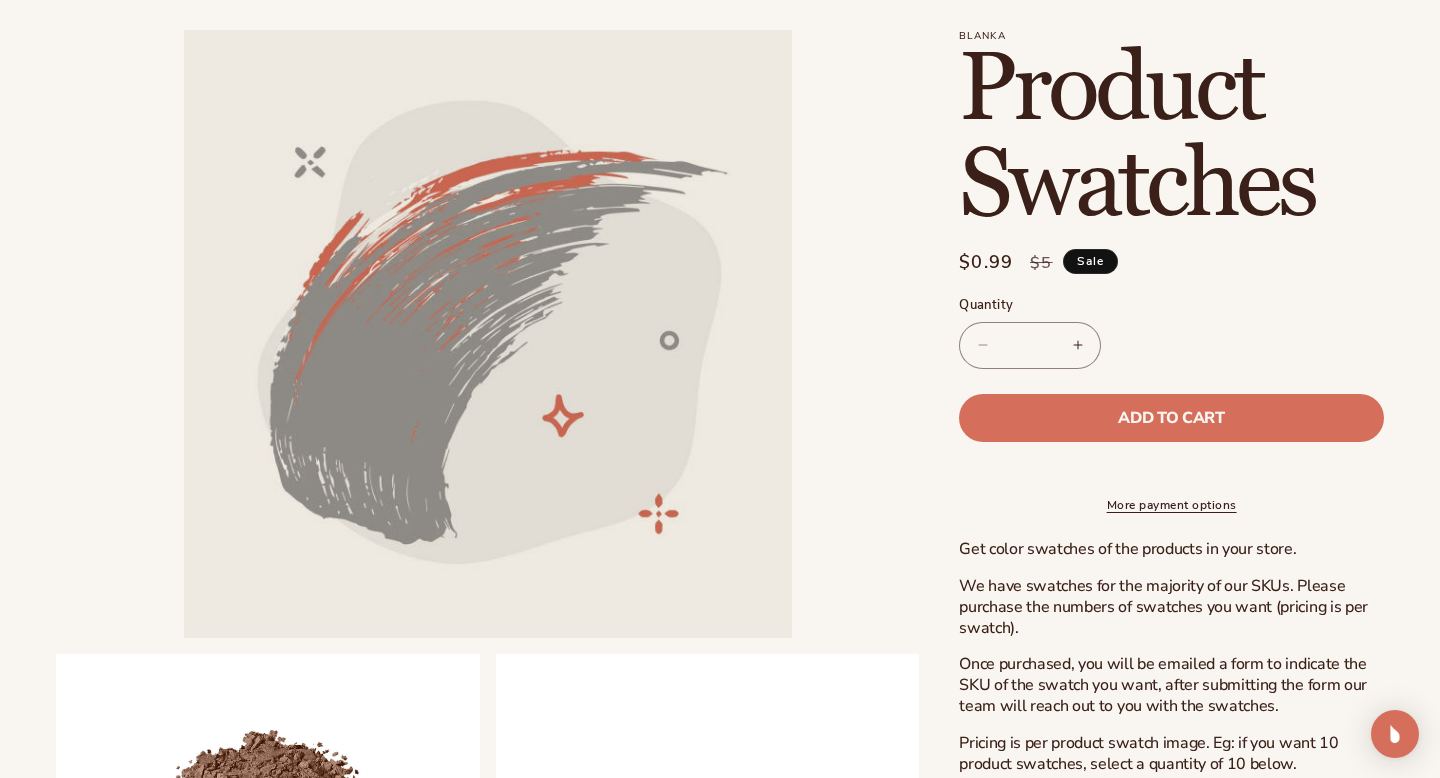 scroll, scrollTop: 143, scrollLeft: 0, axis: vertical 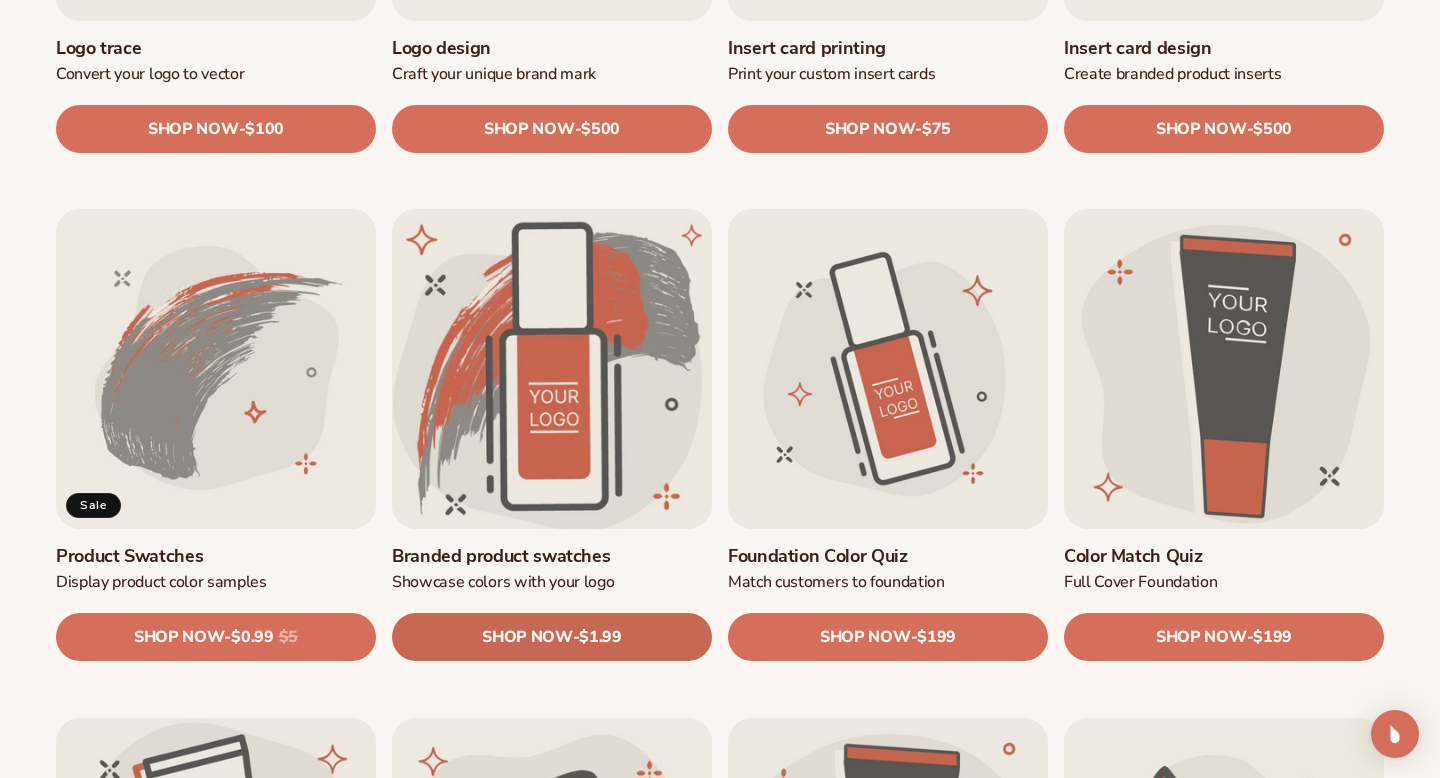 click on "SHOP NOW
-
Regular price
$1.99
Sale price
$1.99
Regular price
Unit price
/
per" at bounding box center (552, 638) 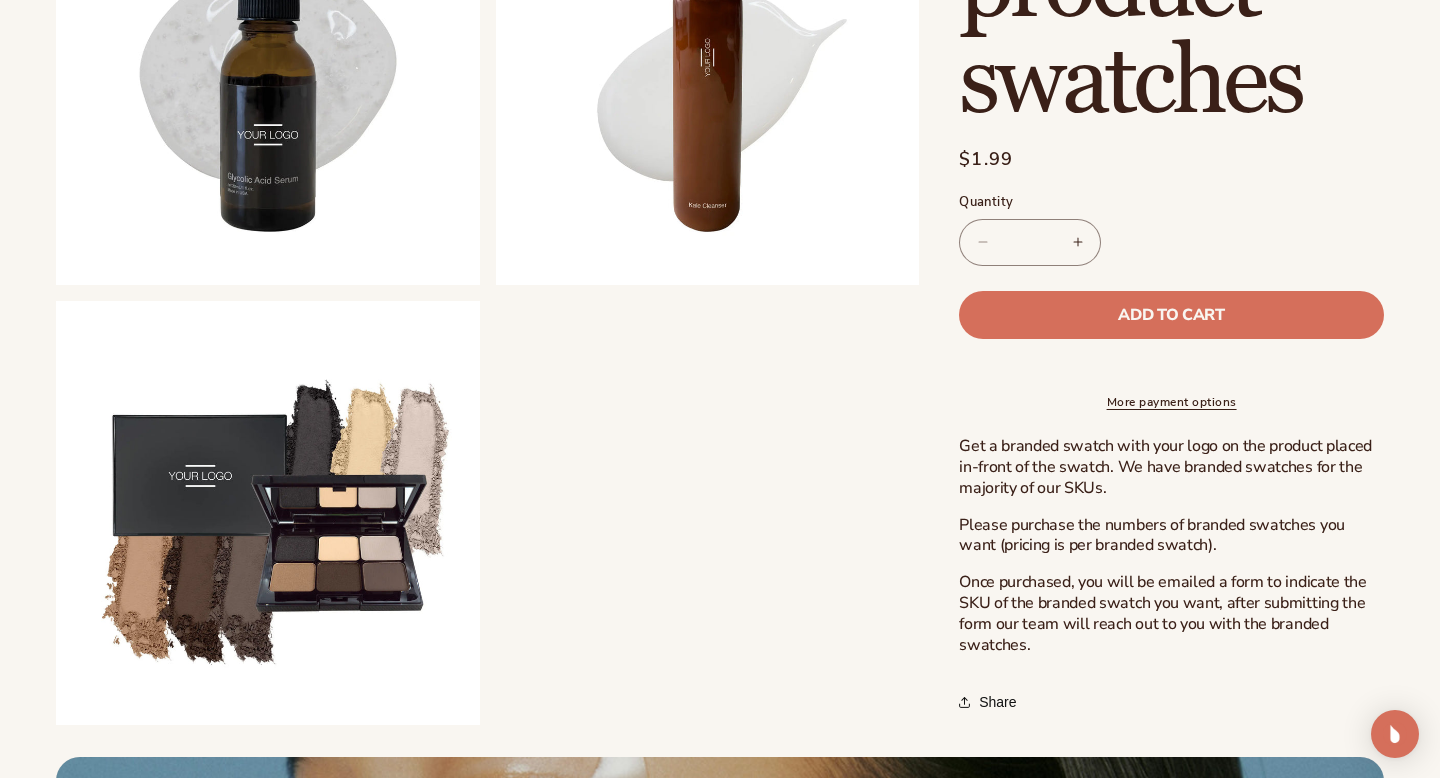 scroll, scrollTop: 1360, scrollLeft: 0, axis: vertical 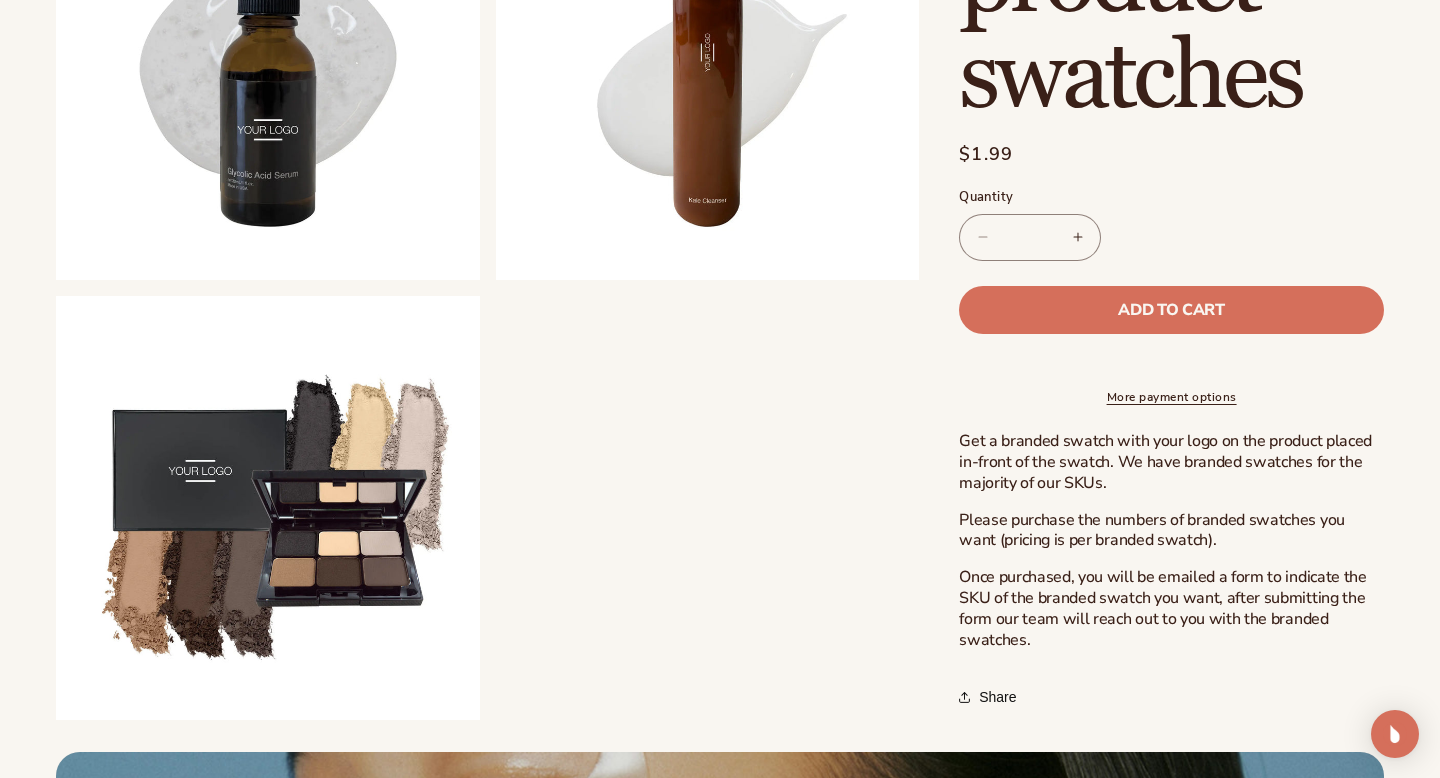 click on "Increase quantity for Branded product swatches" at bounding box center (1077, 237) 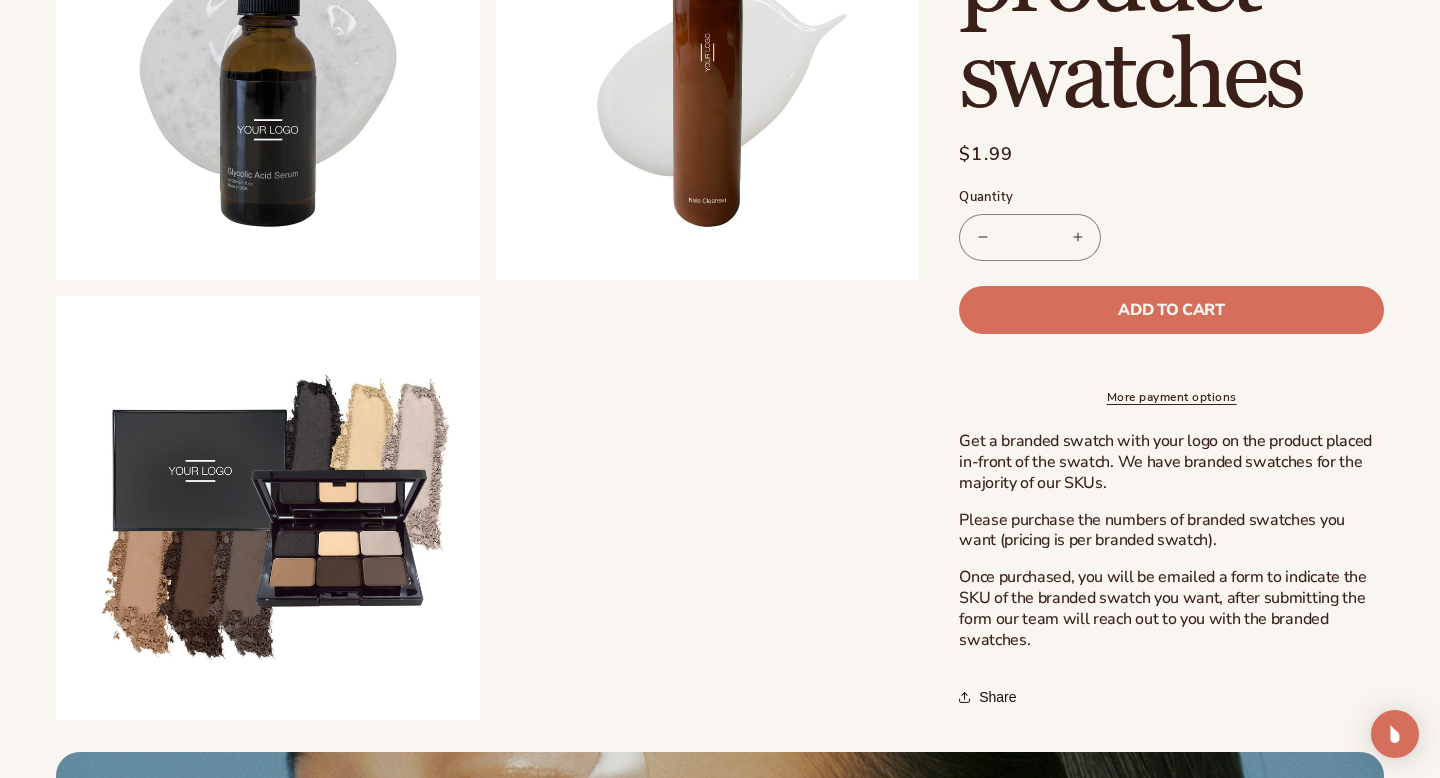 click on "Increase quantity for Branded product swatches" at bounding box center [1077, 237] 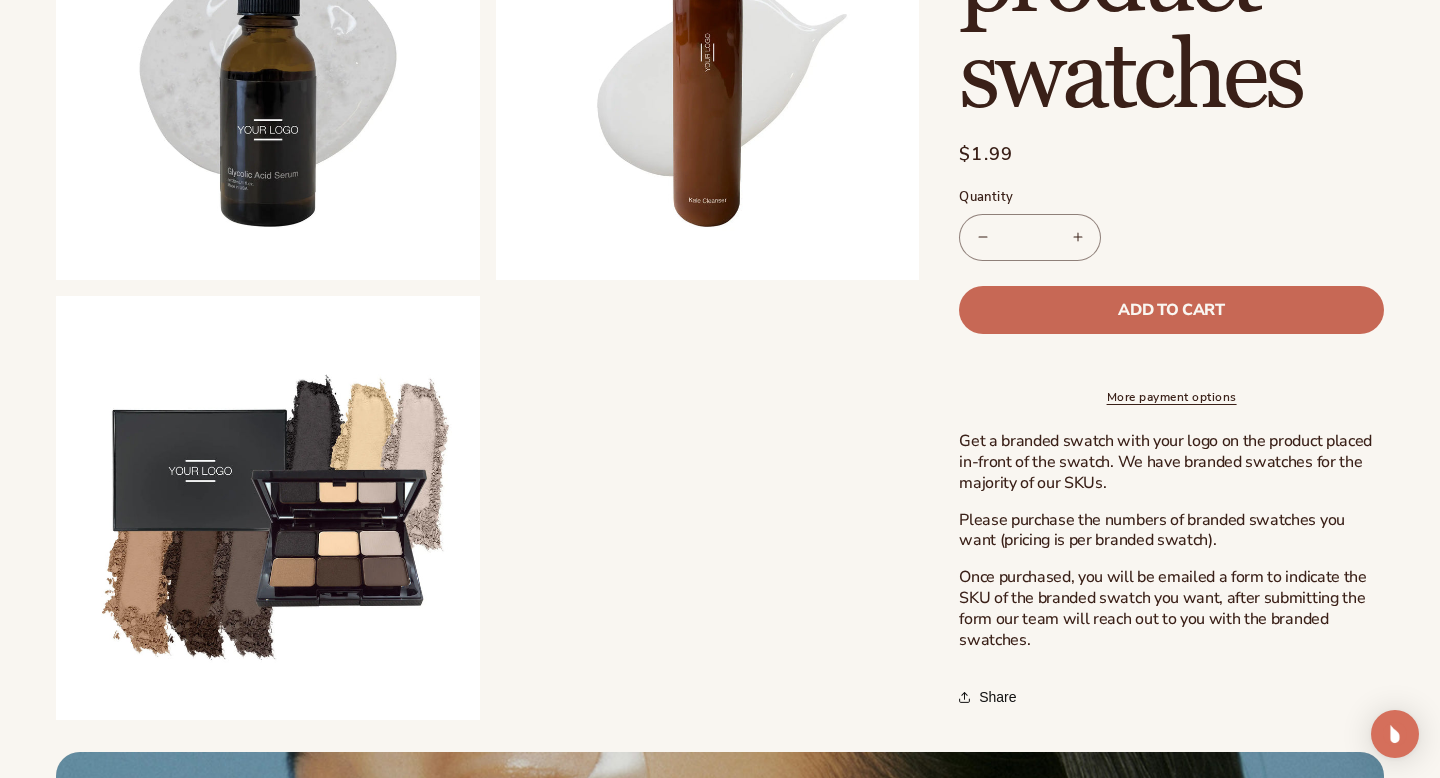 click on "Add to cart" at bounding box center (1171, 310) 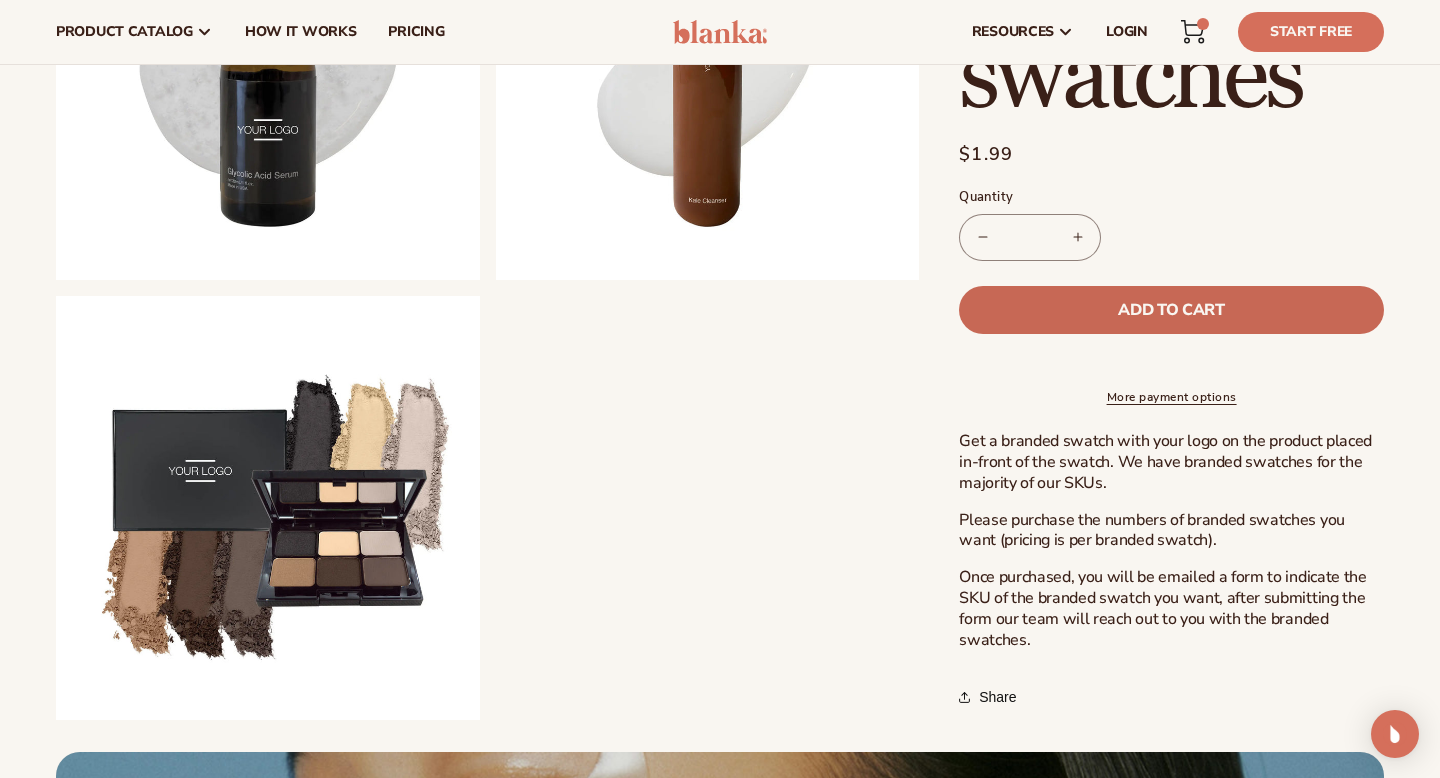 type on "*" 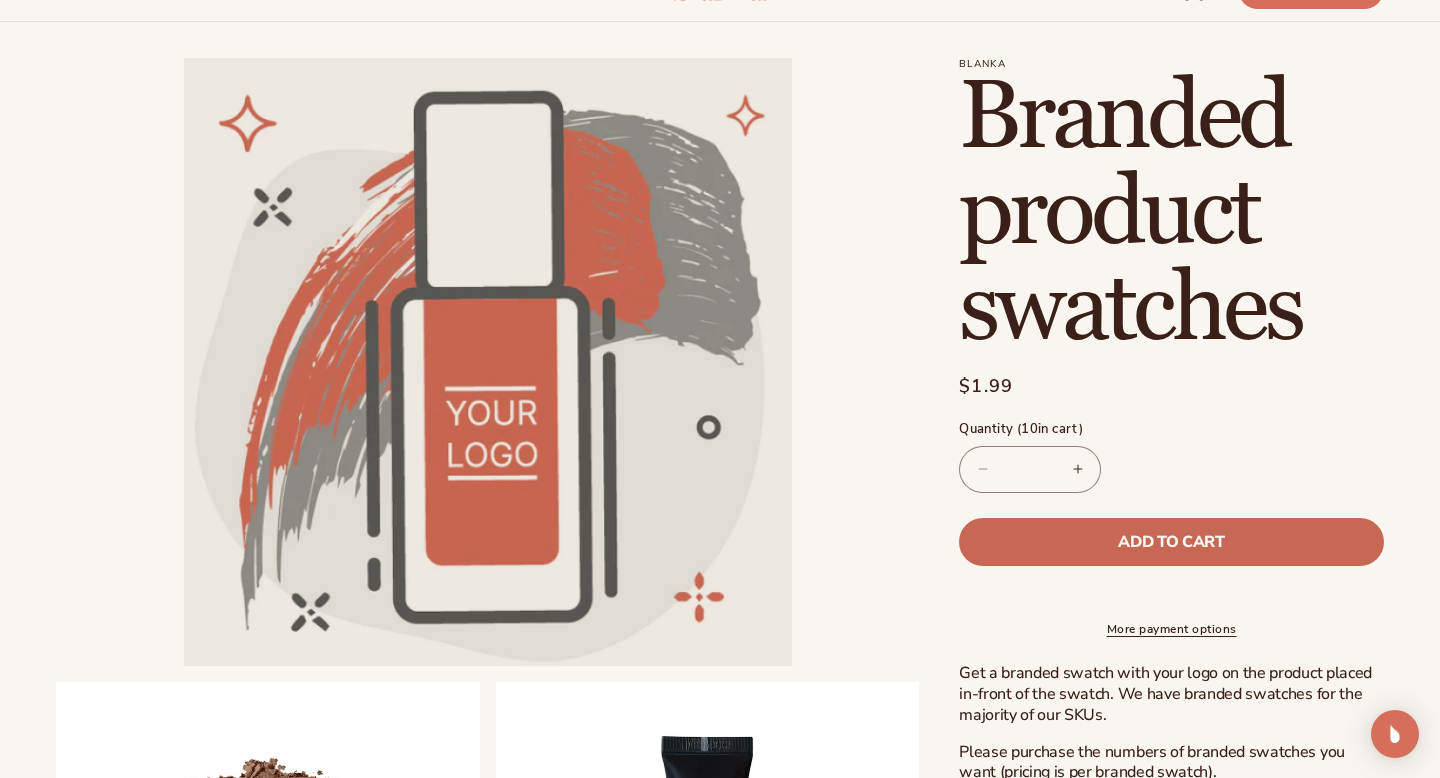 scroll, scrollTop: 0, scrollLeft: 0, axis: both 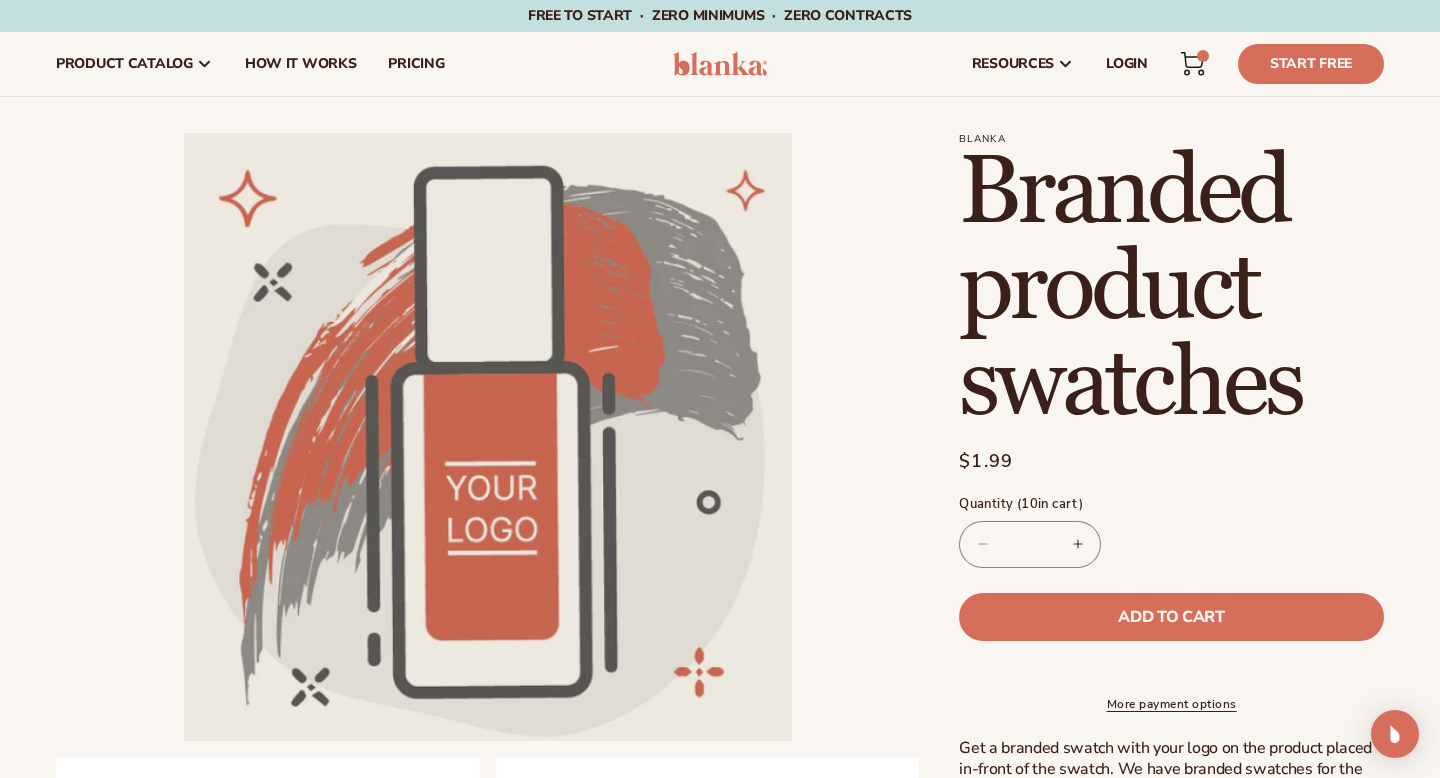 click on "10 10 items" at bounding box center [1203, 56] 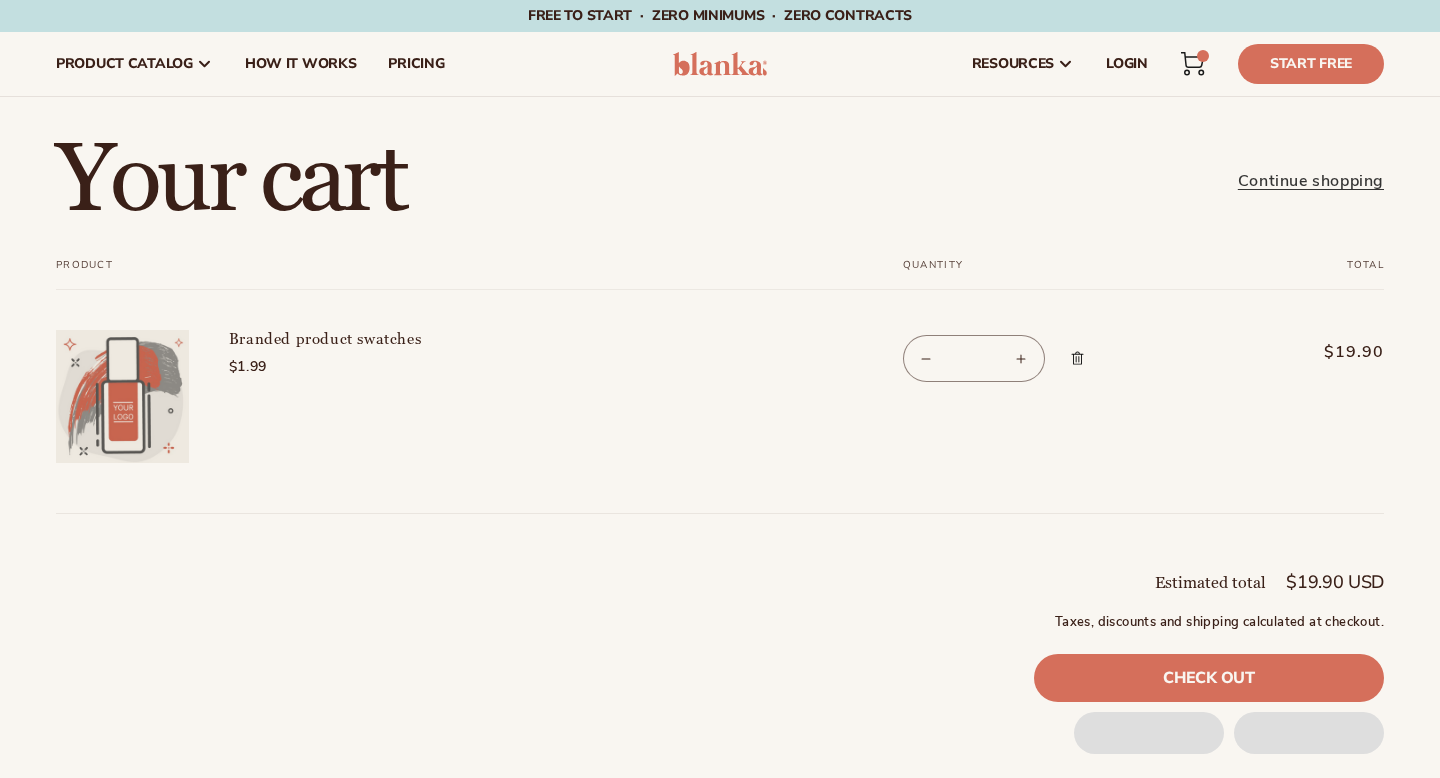 scroll, scrollTop: 0, scrollLeft: 0, axis: both 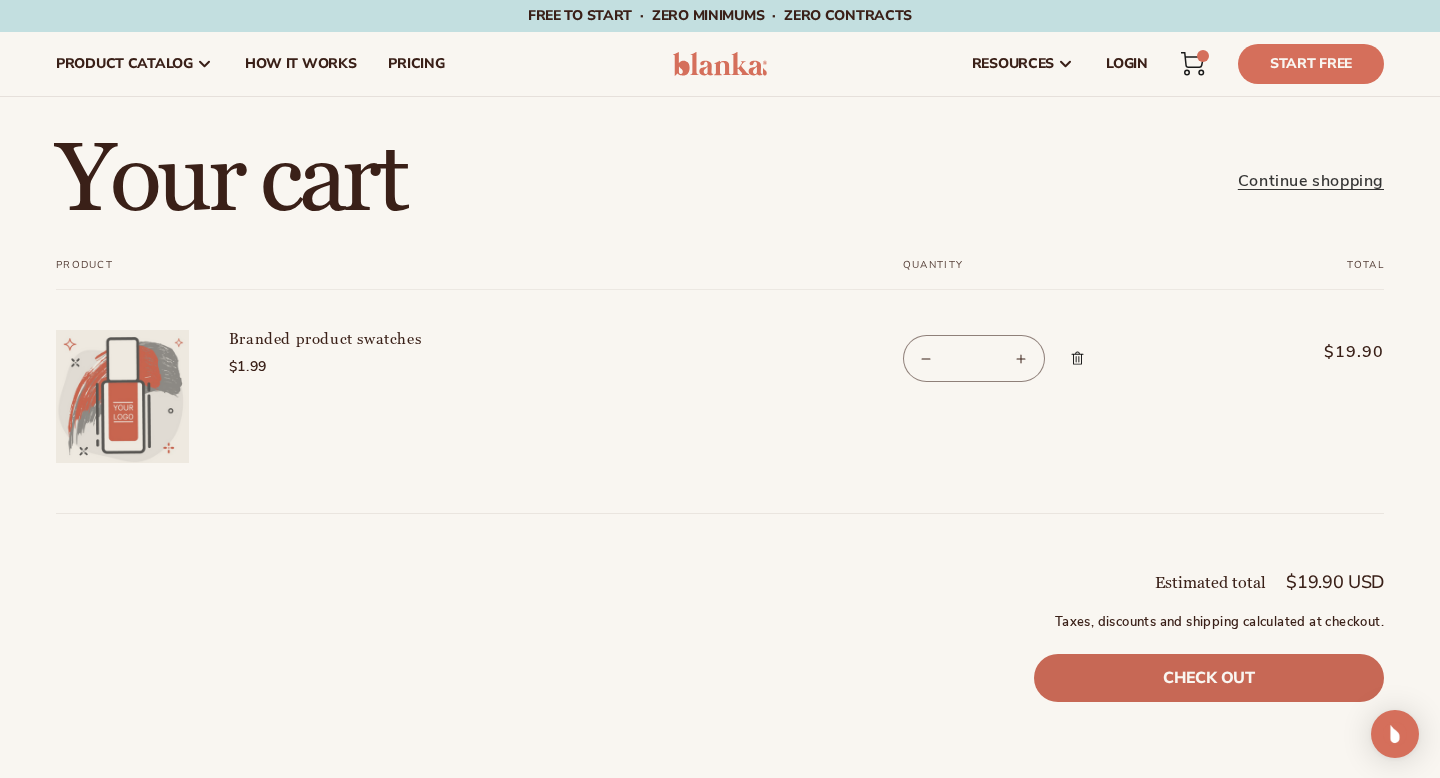 click on "Check out" at bounding box center [1209, 678] 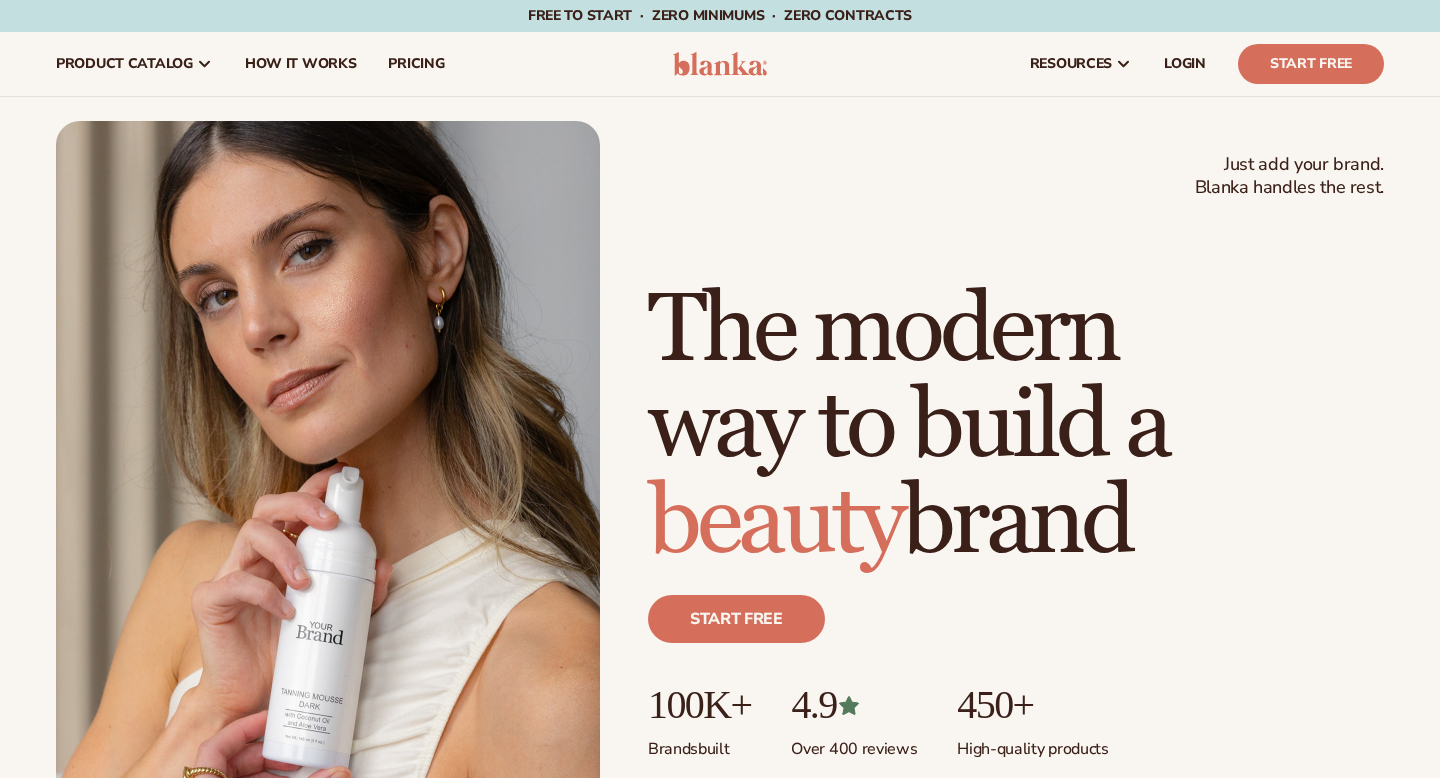 scroll, scrollTop: 0, scrollLeft: 0, axis: both 